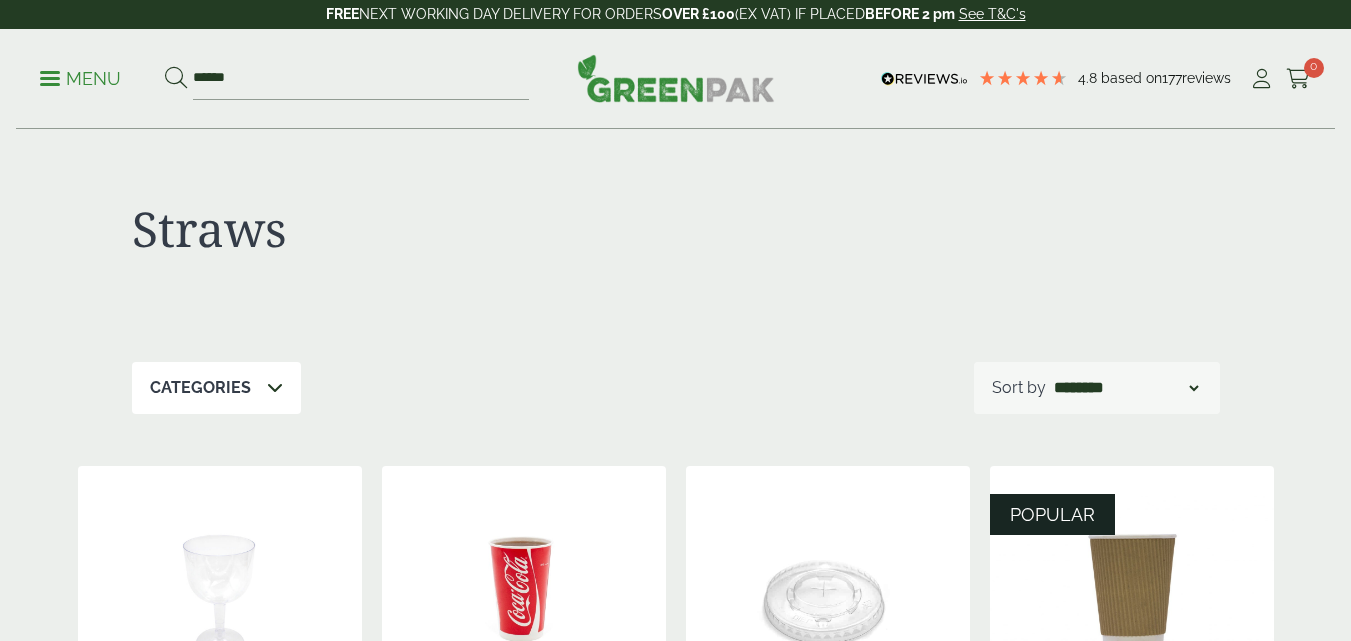 scroll, scrollTop: 0, scrollLeft: 0, axis: both 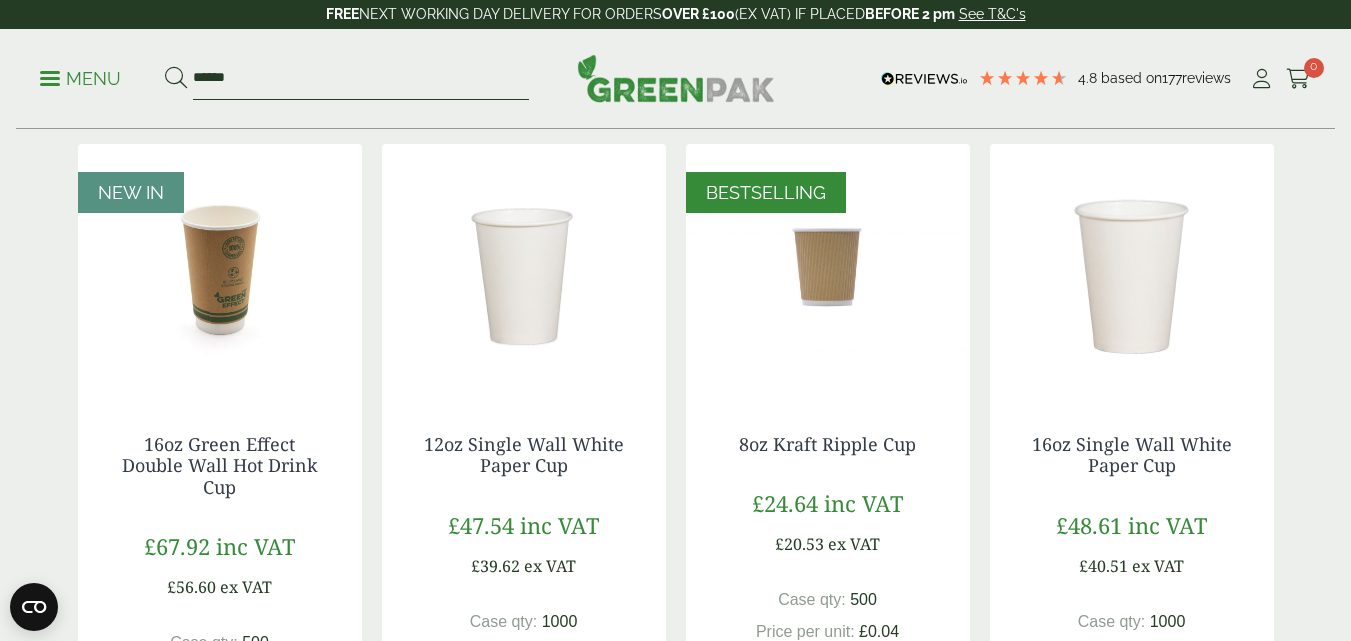 click on "******" at bounding box center [361, 79] 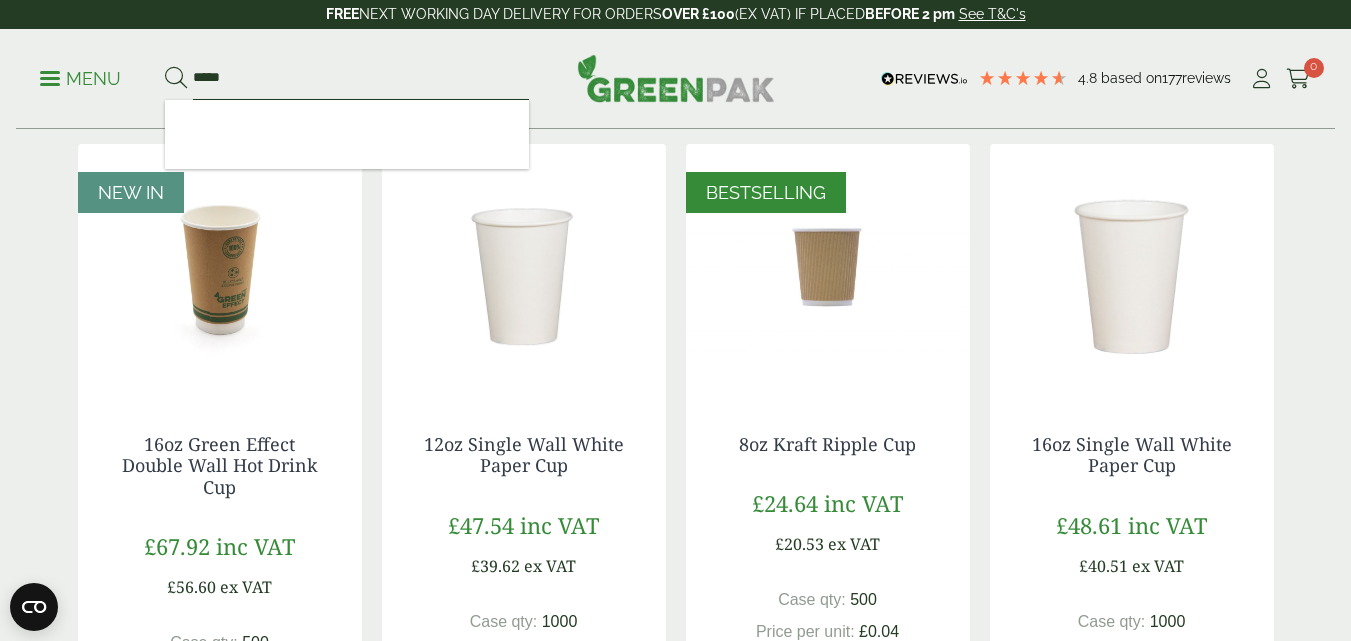 type on "*****" 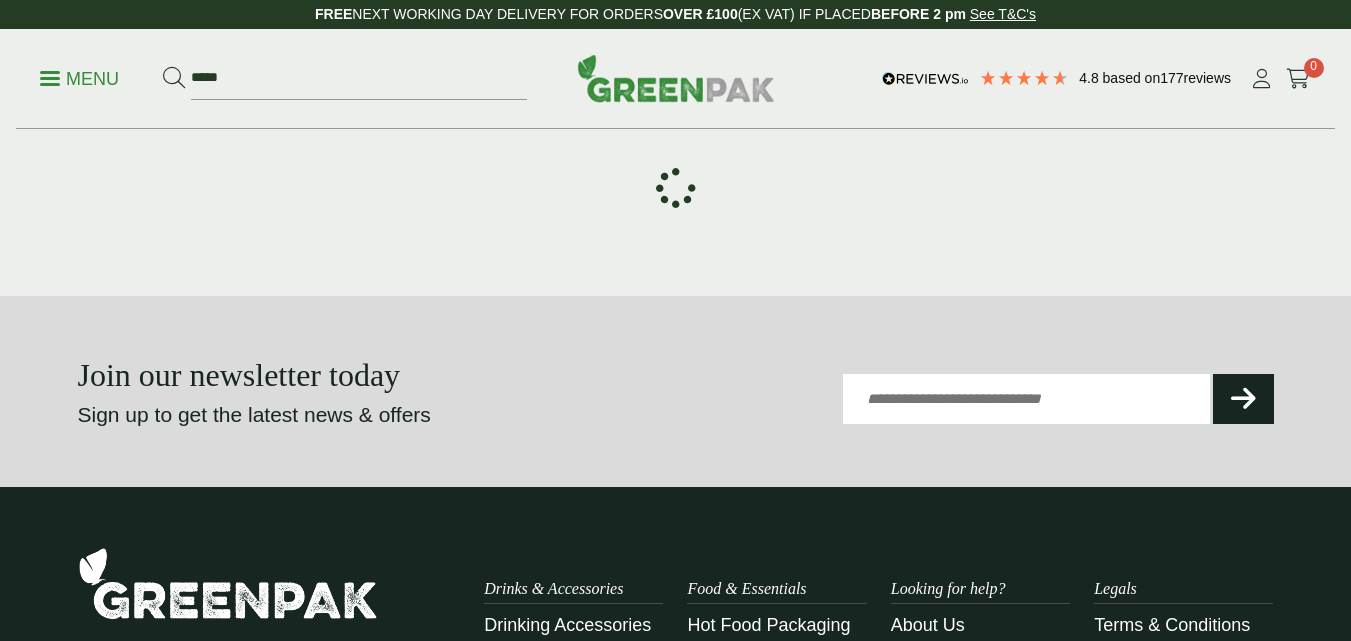 scroll, scrollTop: 313, scrollLeft: 0, axis: vertical 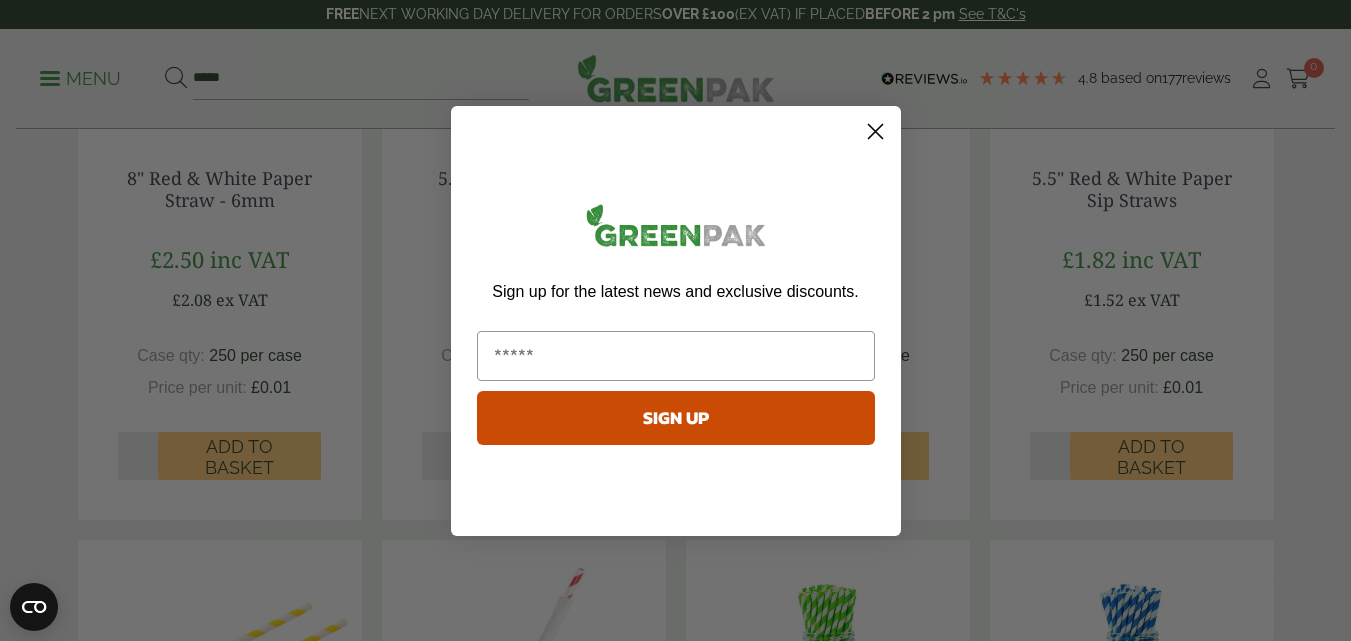 click 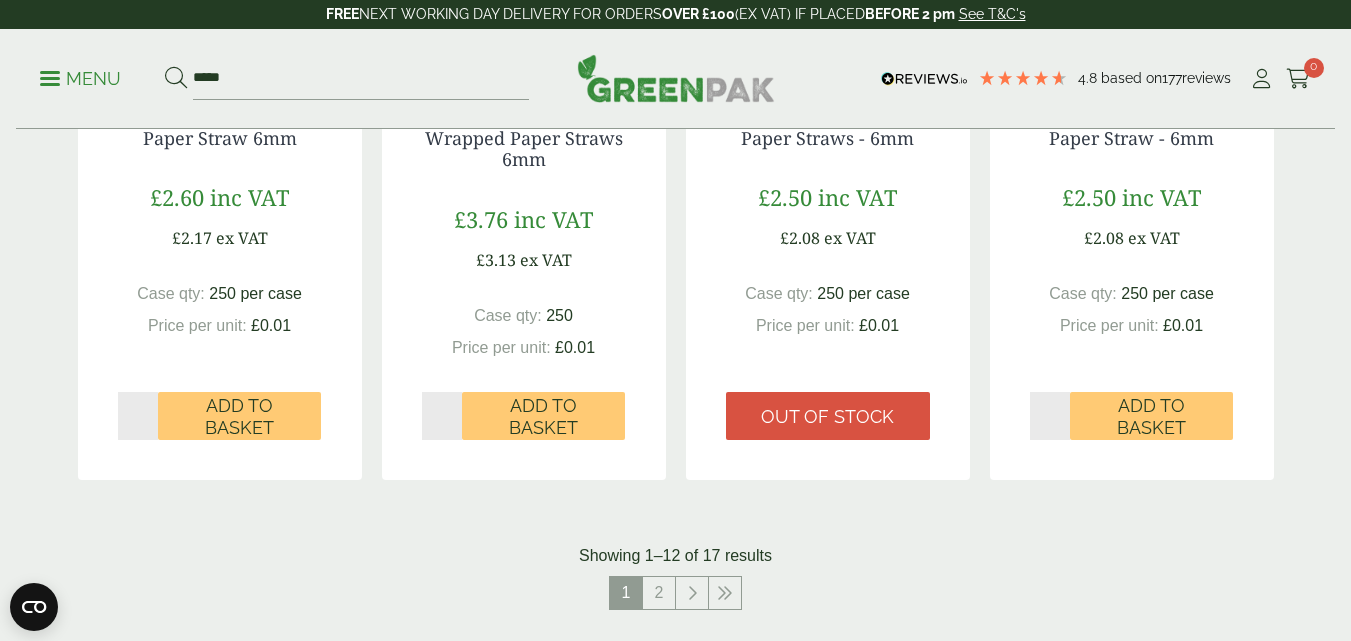 scroll, scrollTop: 2059, scrollLeft: 0, axis: vertical 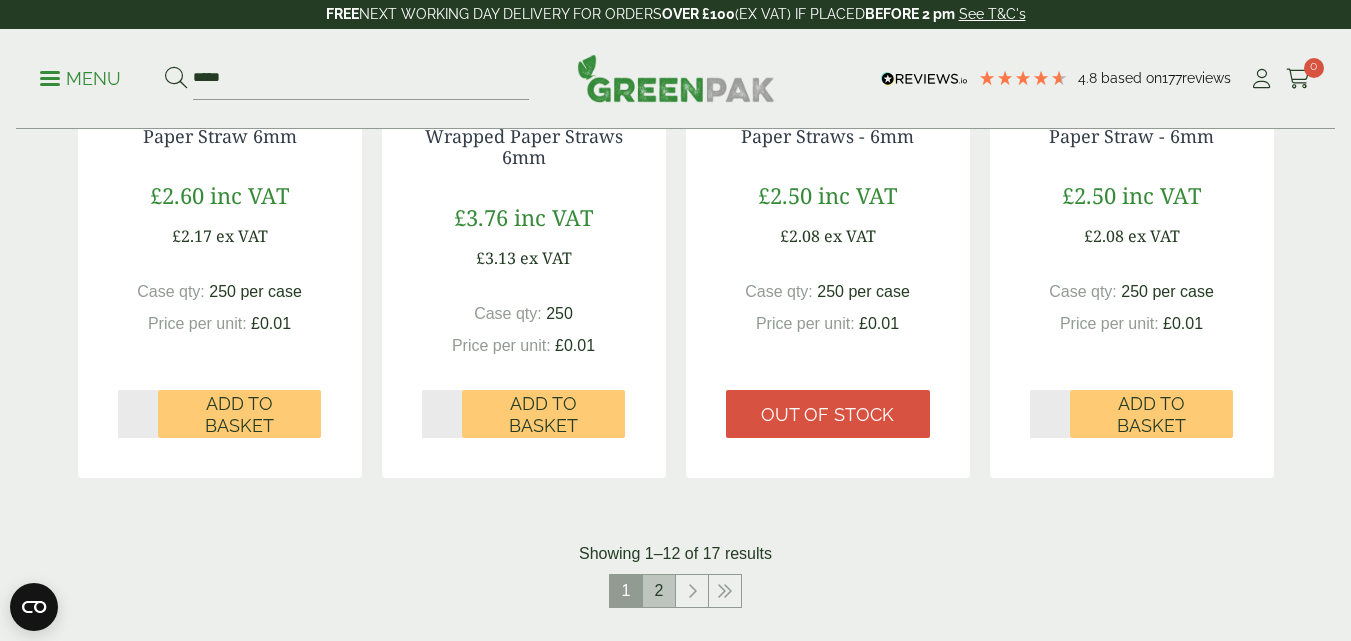 click on "2" at bounding box center [659, 591] 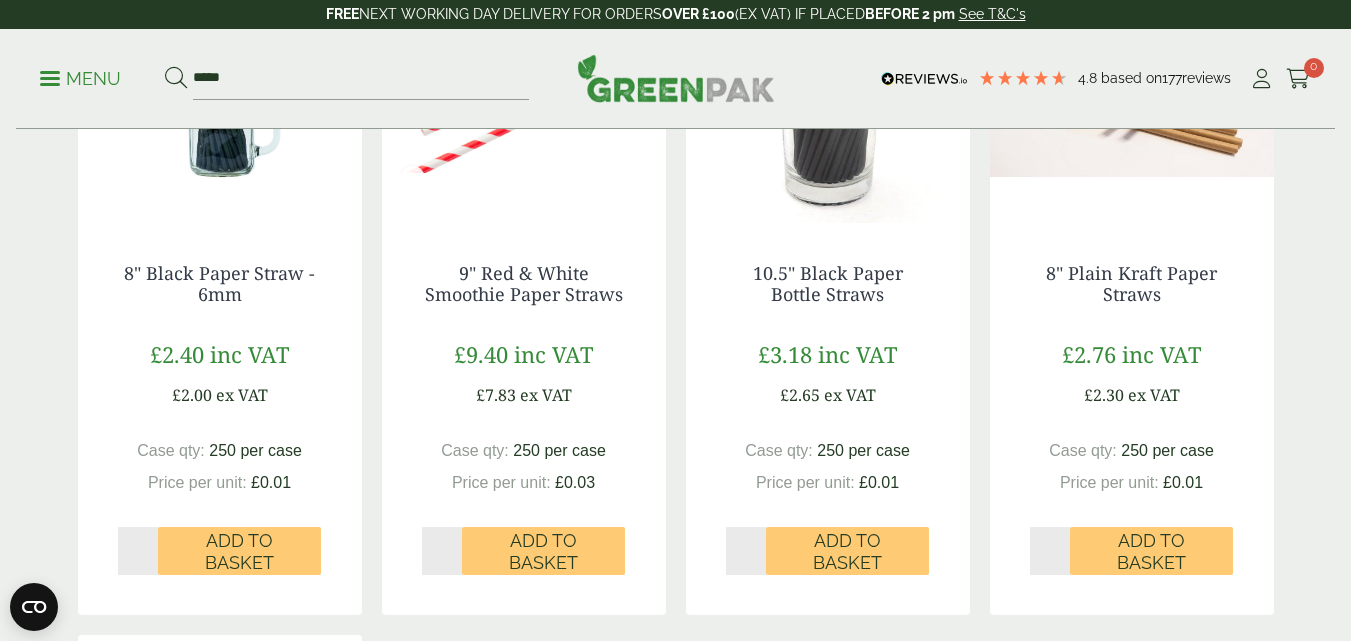 scroll, scrollTop: 534, scrollLeft: 0, axis: vertical 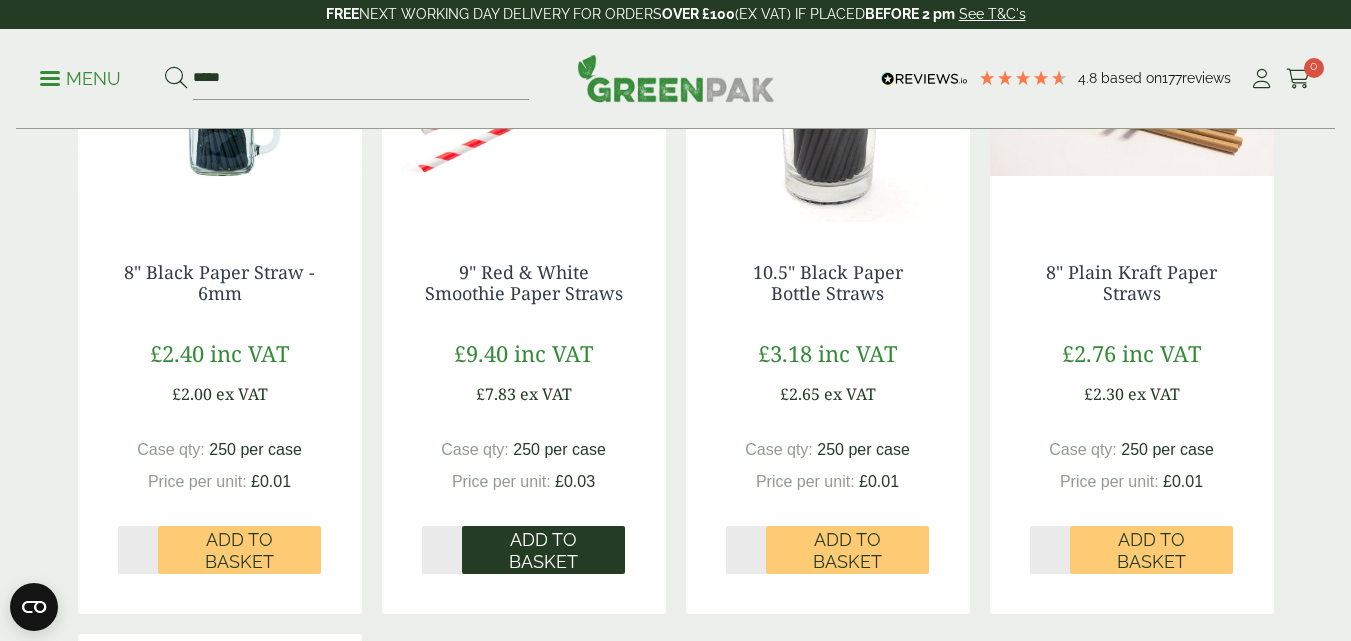 click on "Add to Basket" at bounding box center [543, 550] 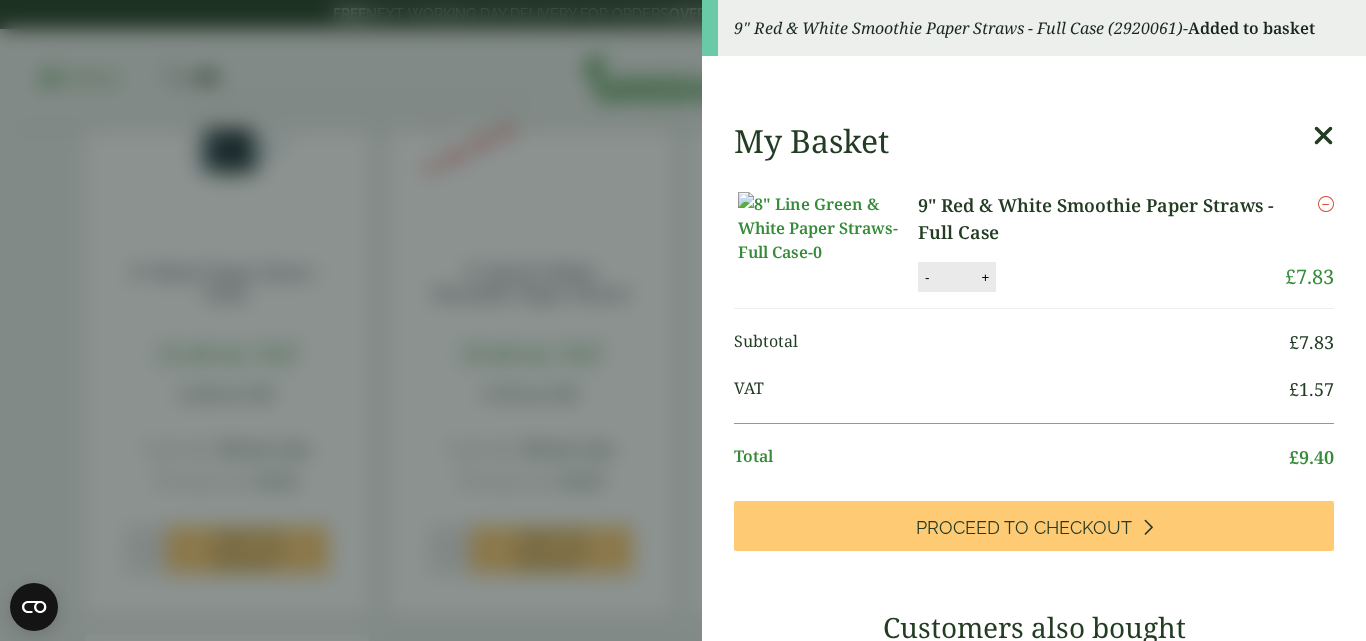 click at bounding box center (1323, 136) 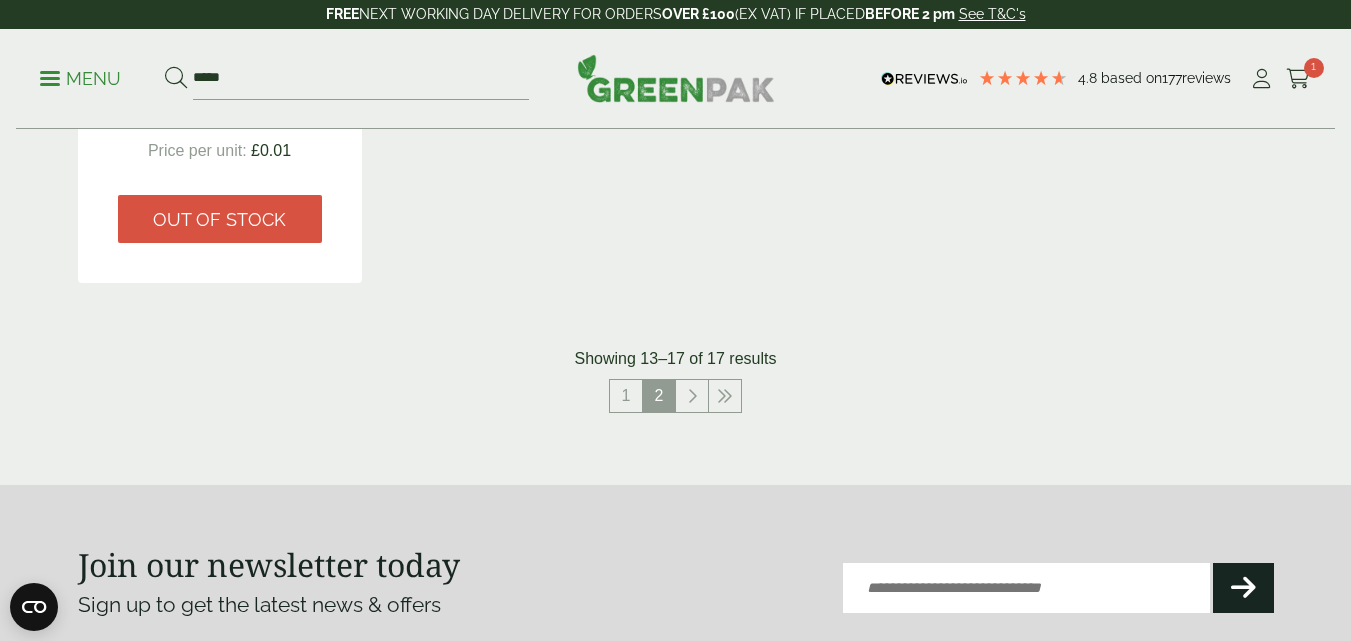 scroll, scrollTop: 1528, scrollLeft: 0, axis: vertical 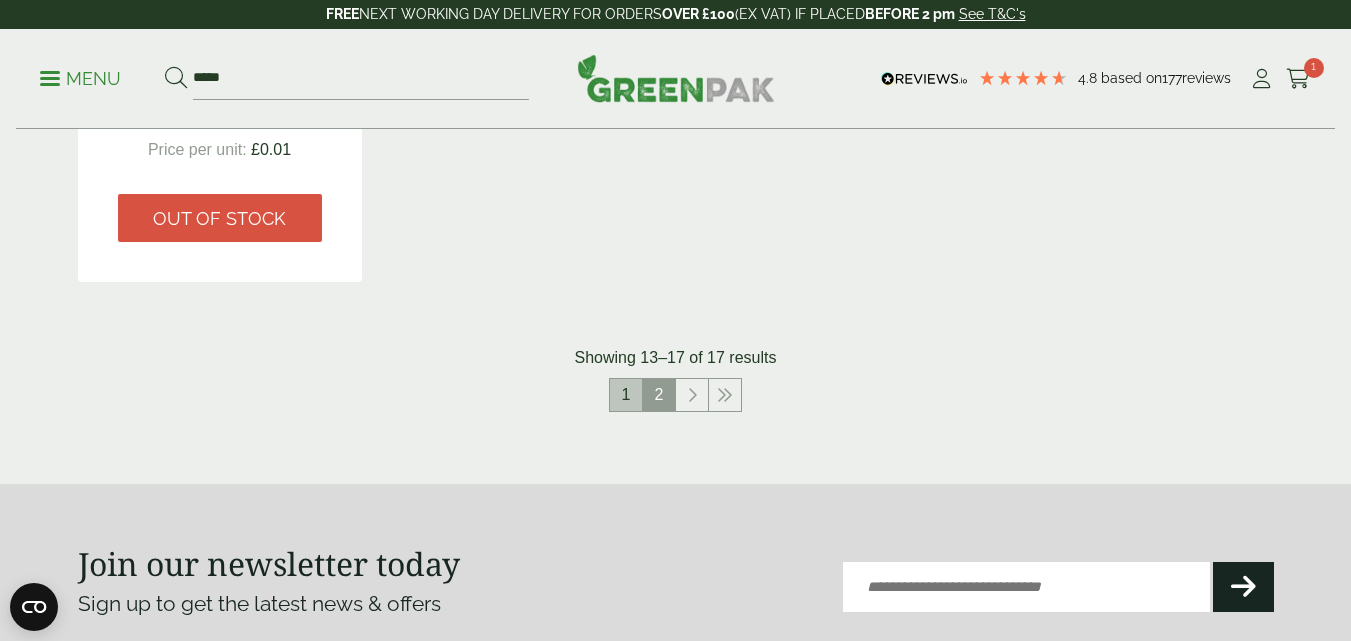 click on "1" at bounding box center [626, 395] 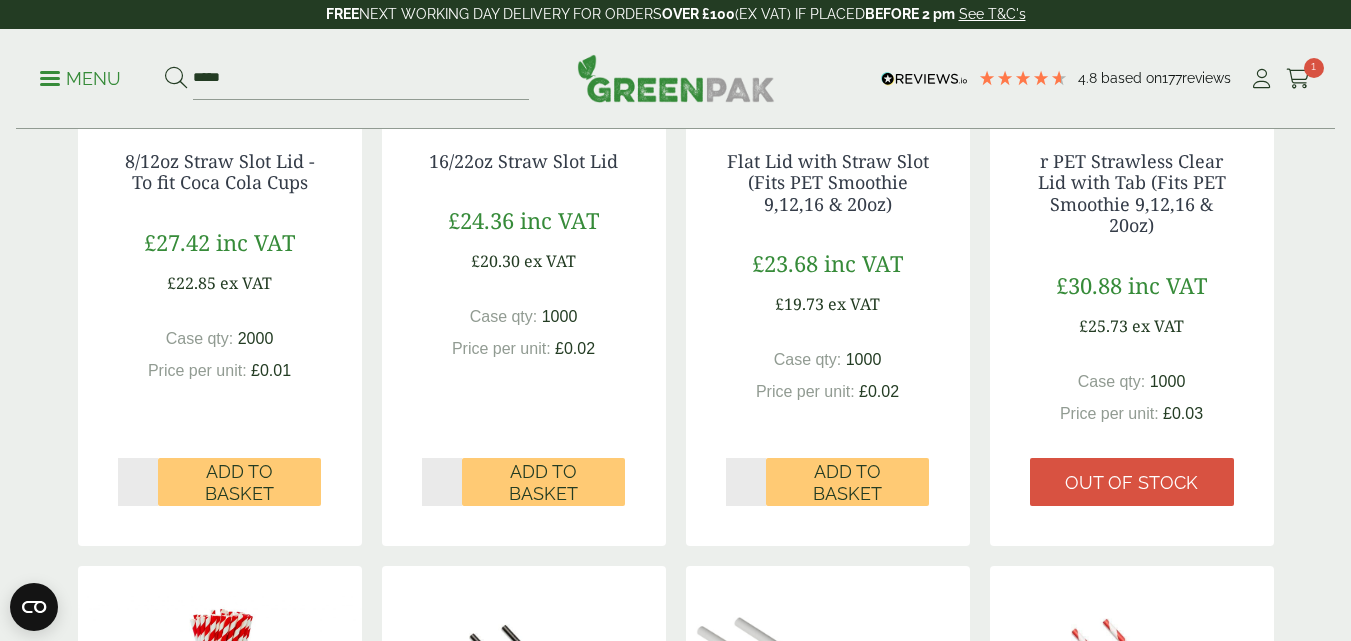 scroll, scrollTop: 644, scrollLeft: 0, axis: vertical 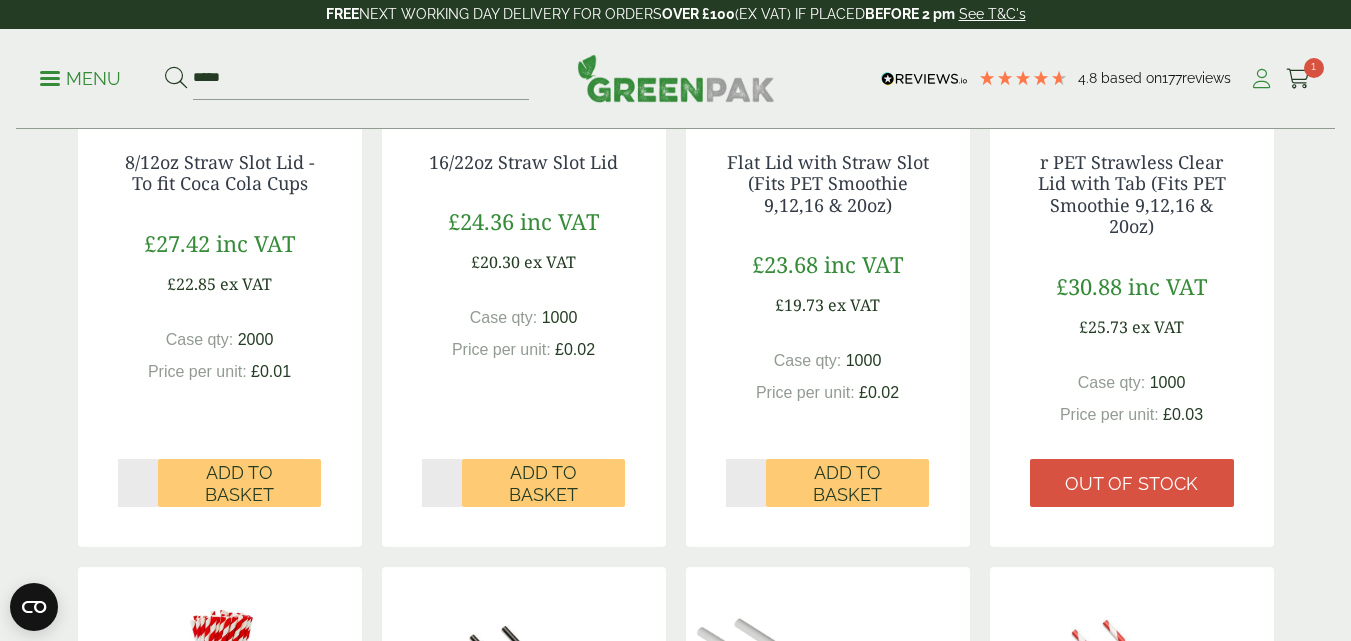 click at bounding box center (1261, 79) 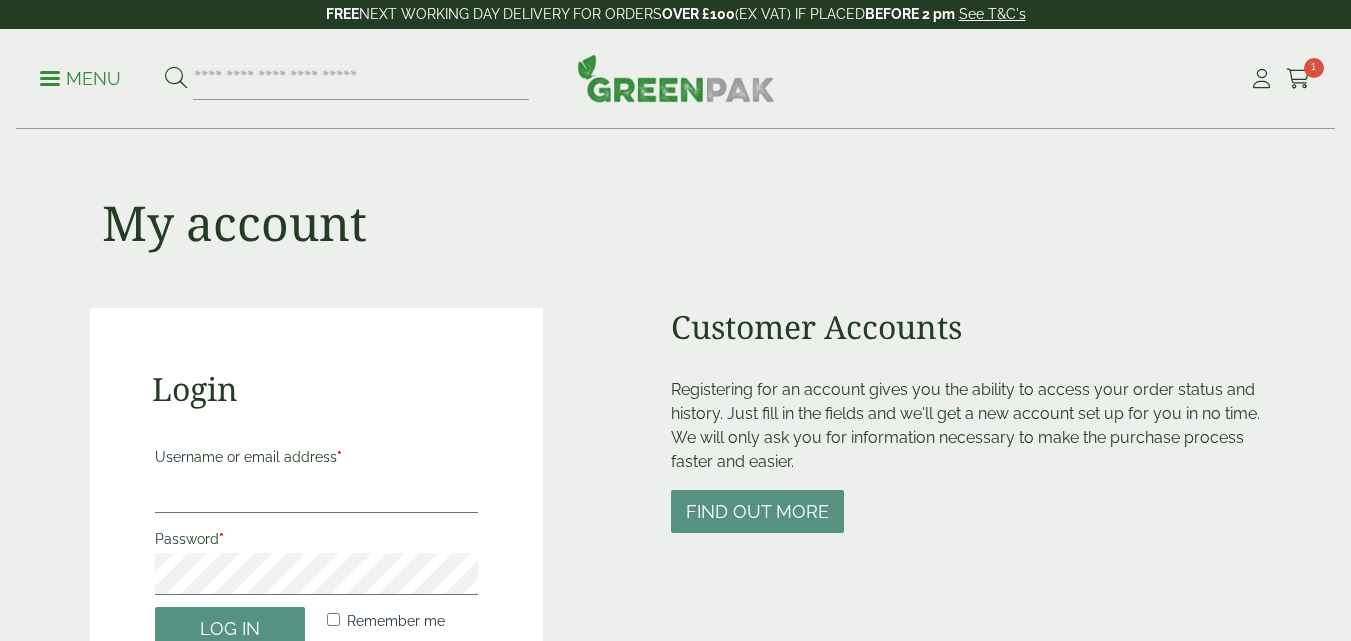click on "Username or email address  *" at bounding box center [316, 492] 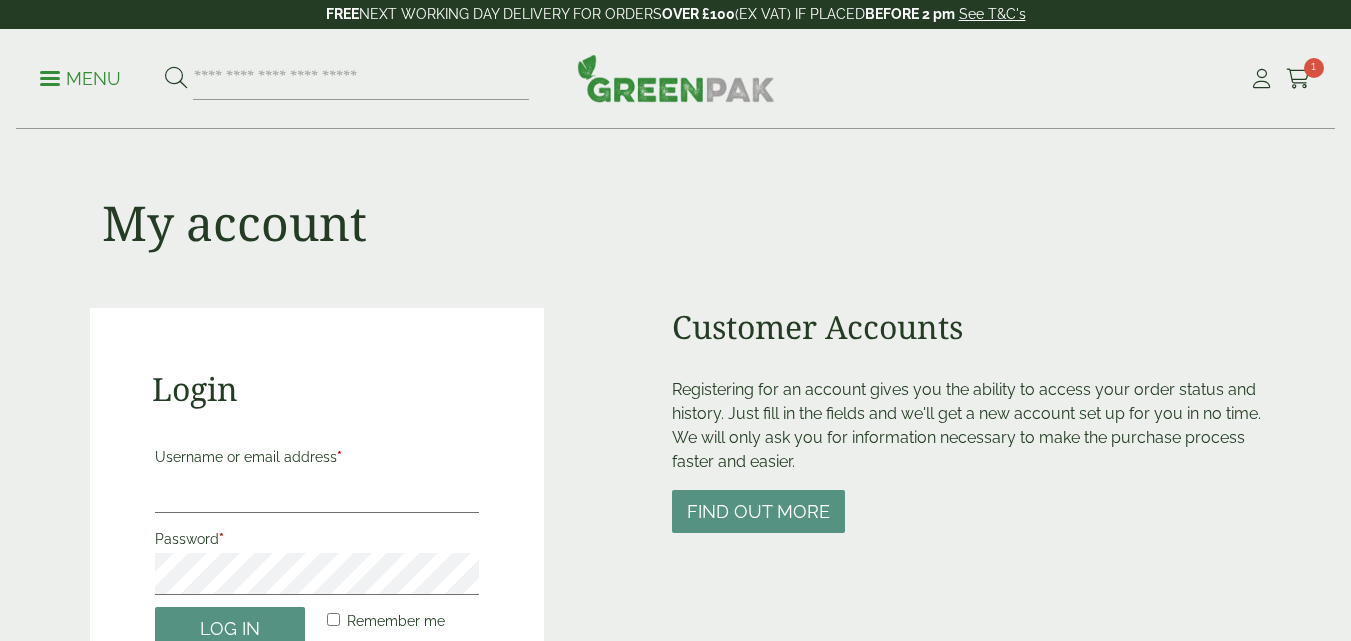 scroll, scrollTop: 0, scrollLeft: 0, axis: both 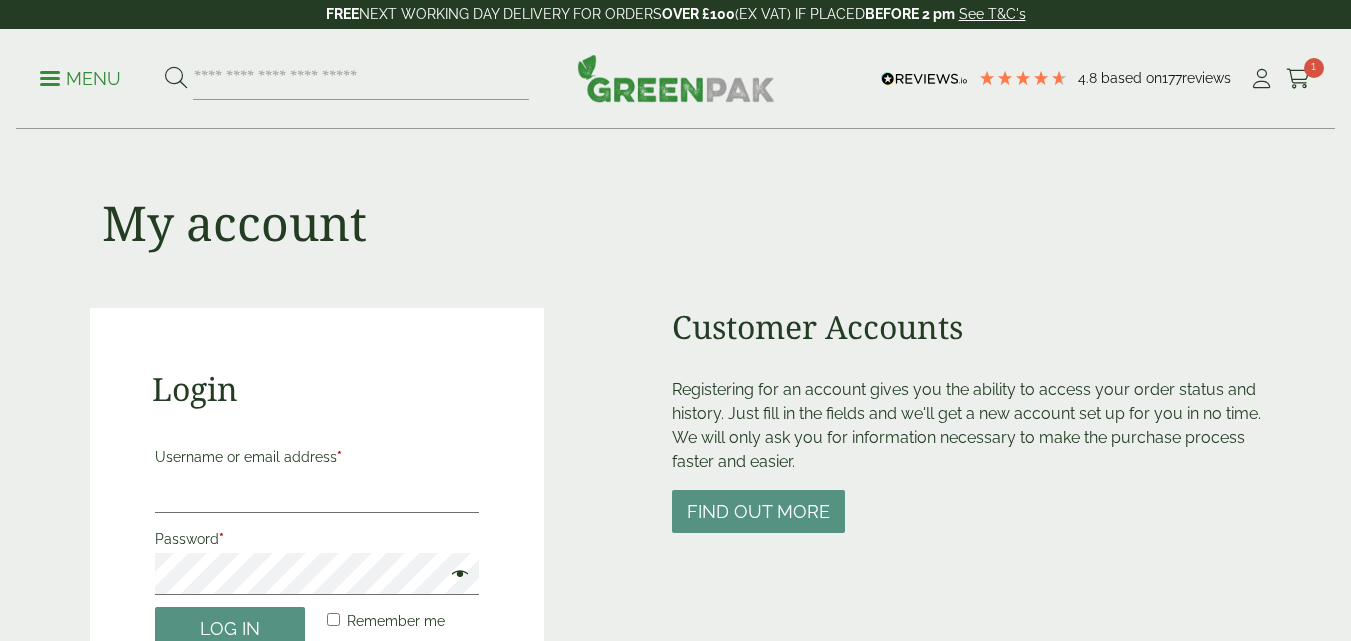 type on "**********" 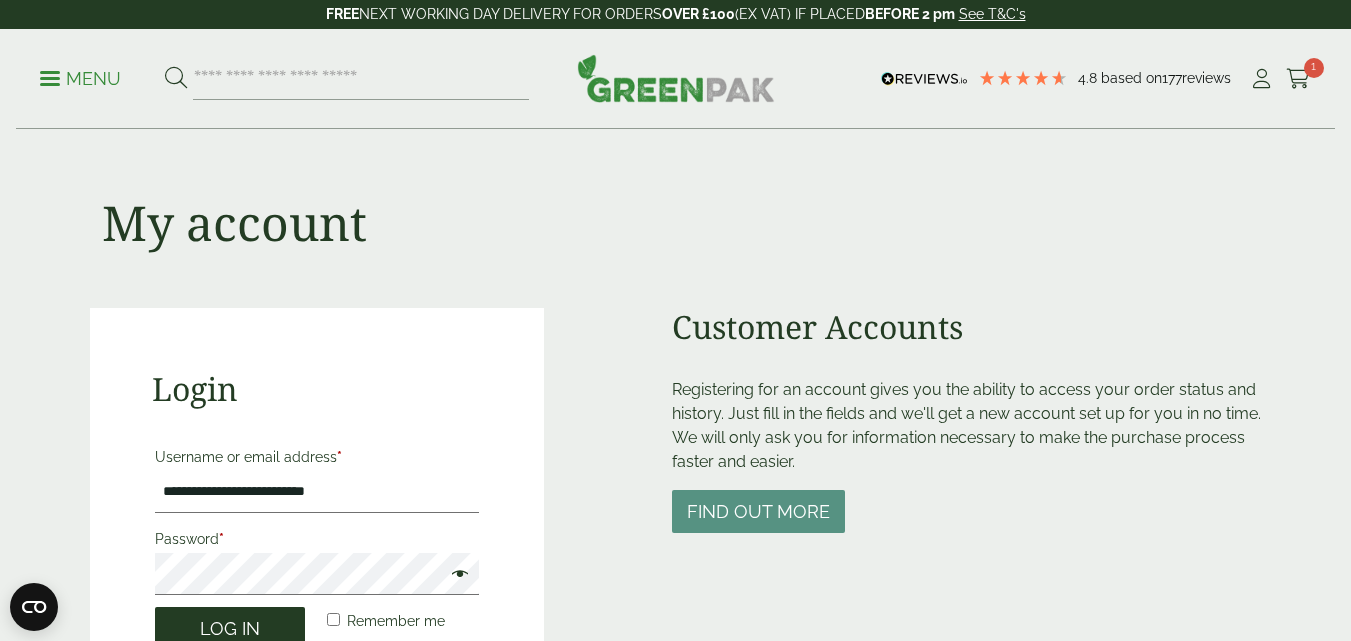 click on "Log in" at bounding box center [230, 628] 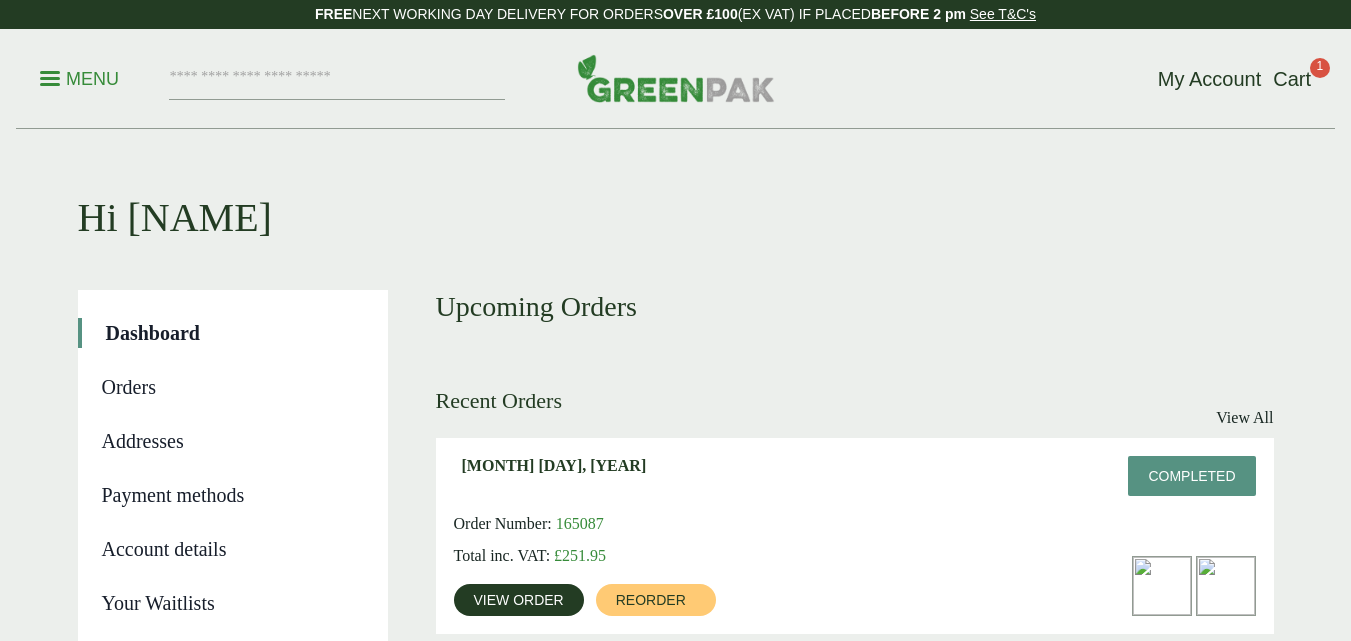 scroll, scrollTop: 0, scrollLeft: 0, axis: both 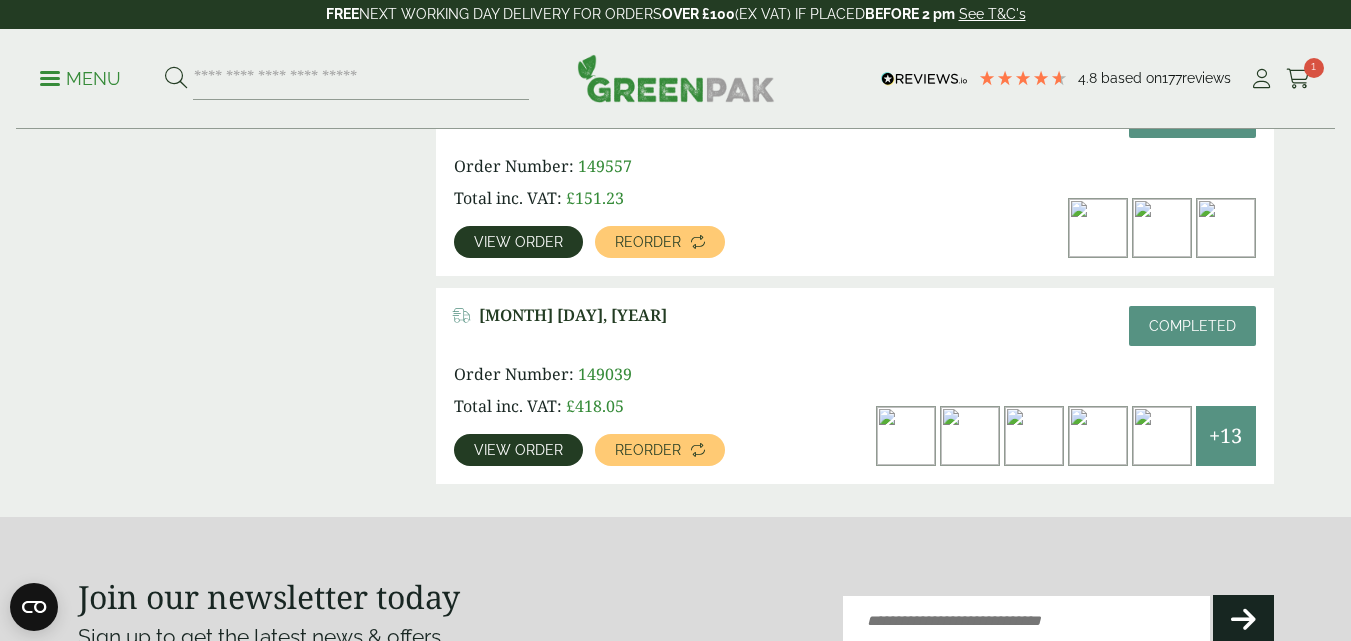 click on "View order" at bounding box center [518, 450] 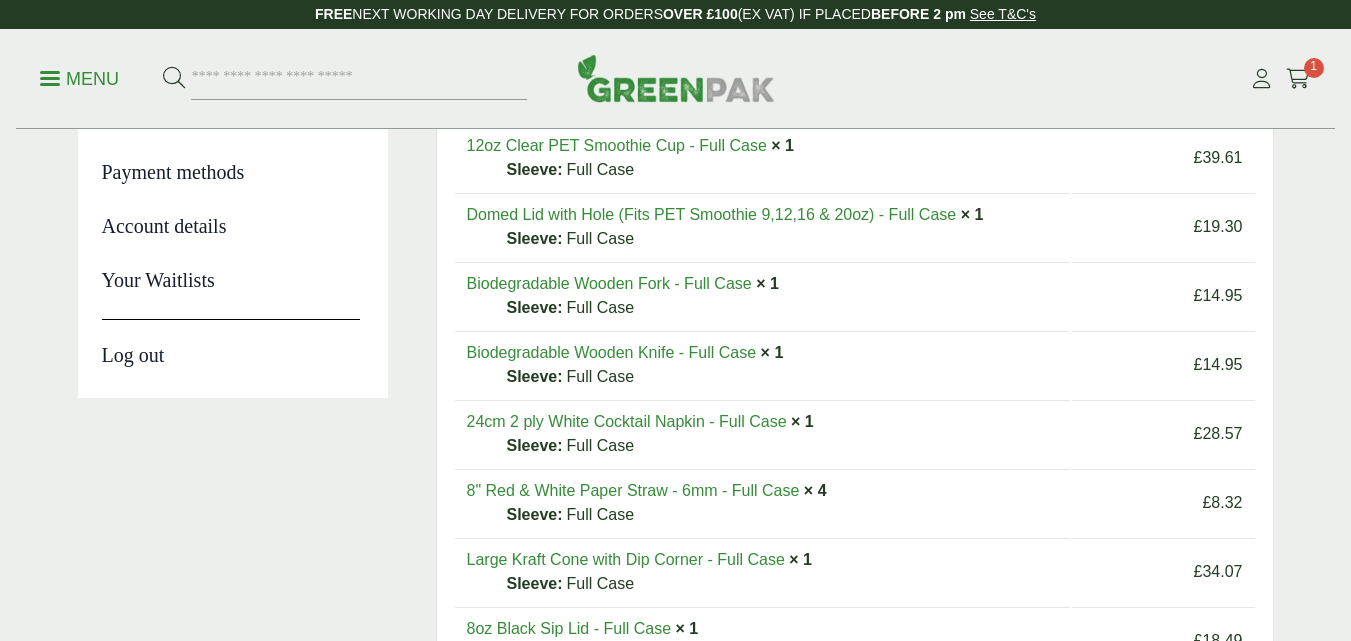 scroll, scrollTop: 323, scrollLeft: 0, axis: vertical 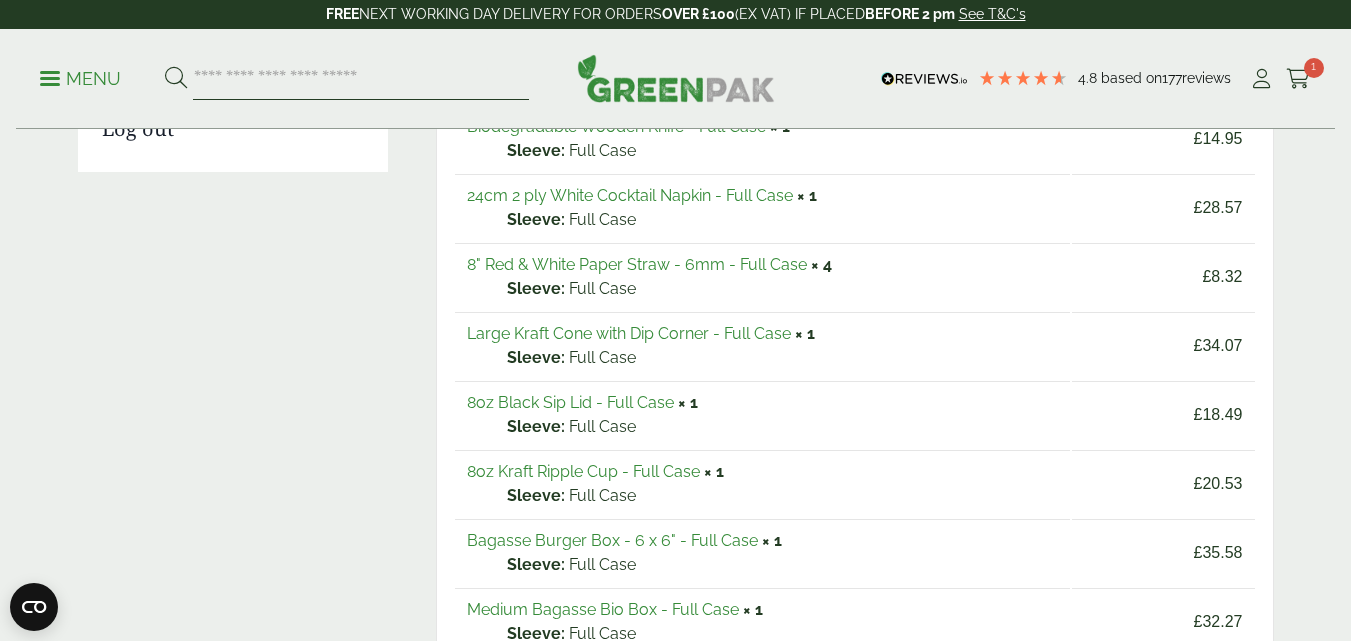 click at bounding box center (361, 79) 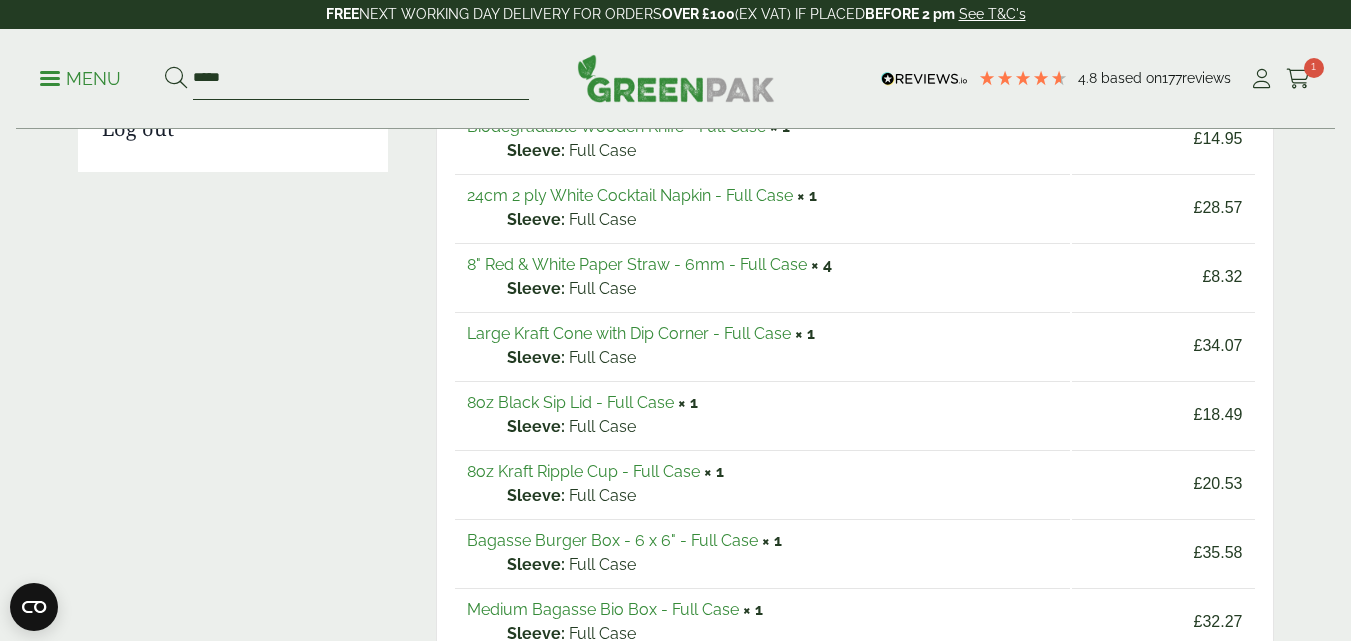 type on "*****" 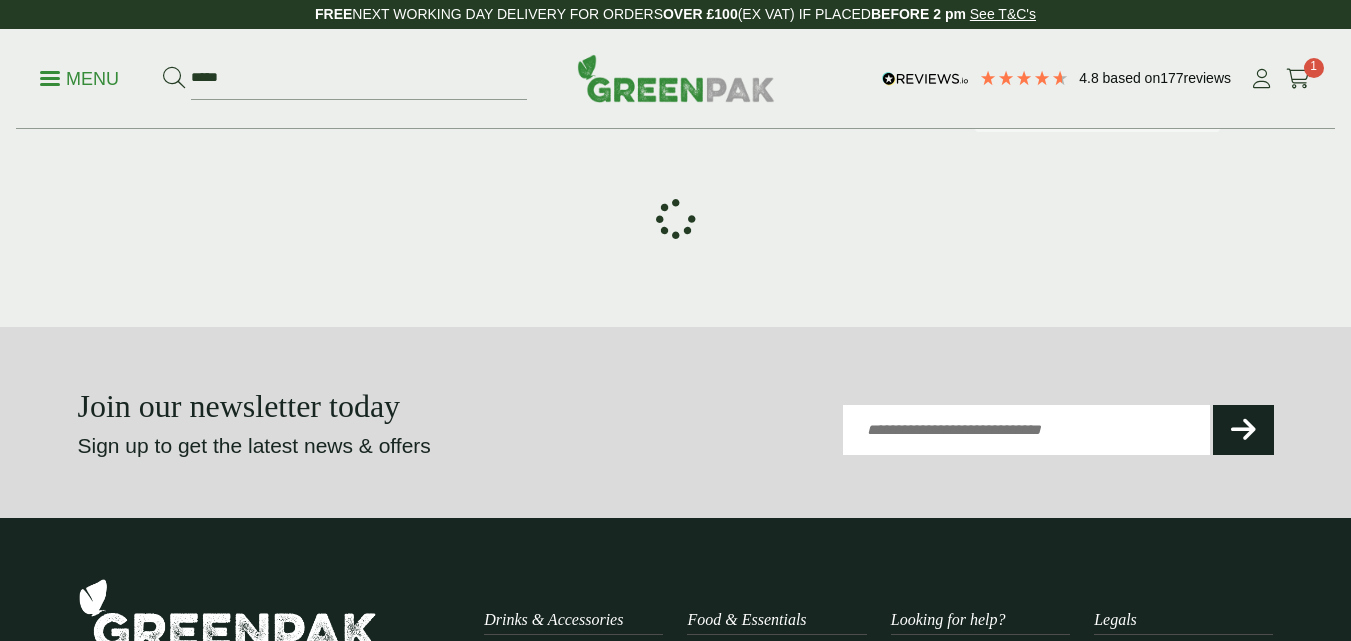 scroll, scrollTop: 26, scrollLeft: 0, axis: vertical 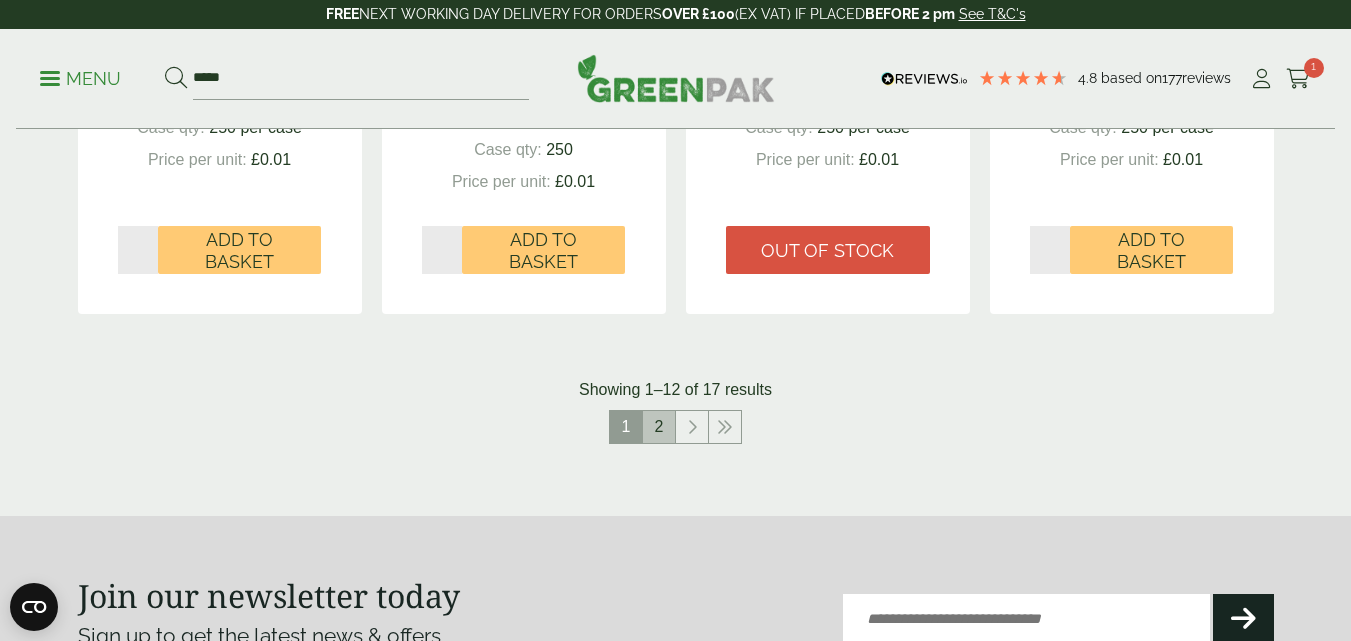 click on "2" at bounding box center [659, 427] 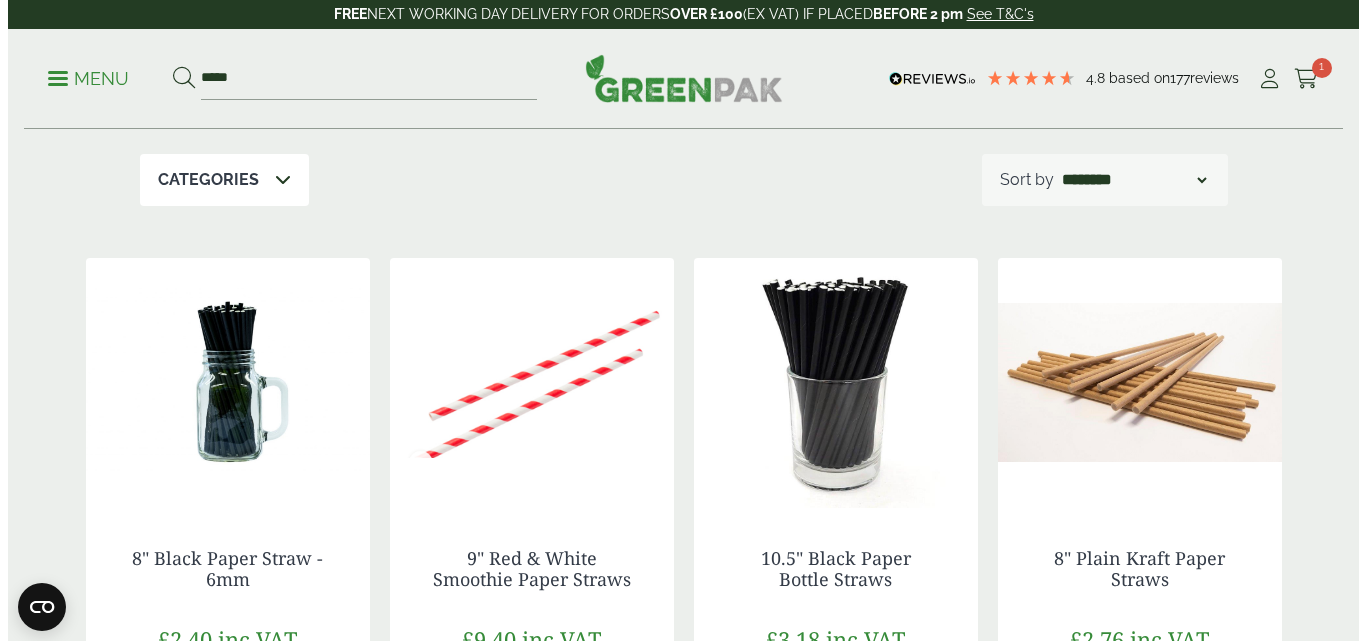 scroll, scrollTop: 247, scrollLeft: 0, axis: vertical 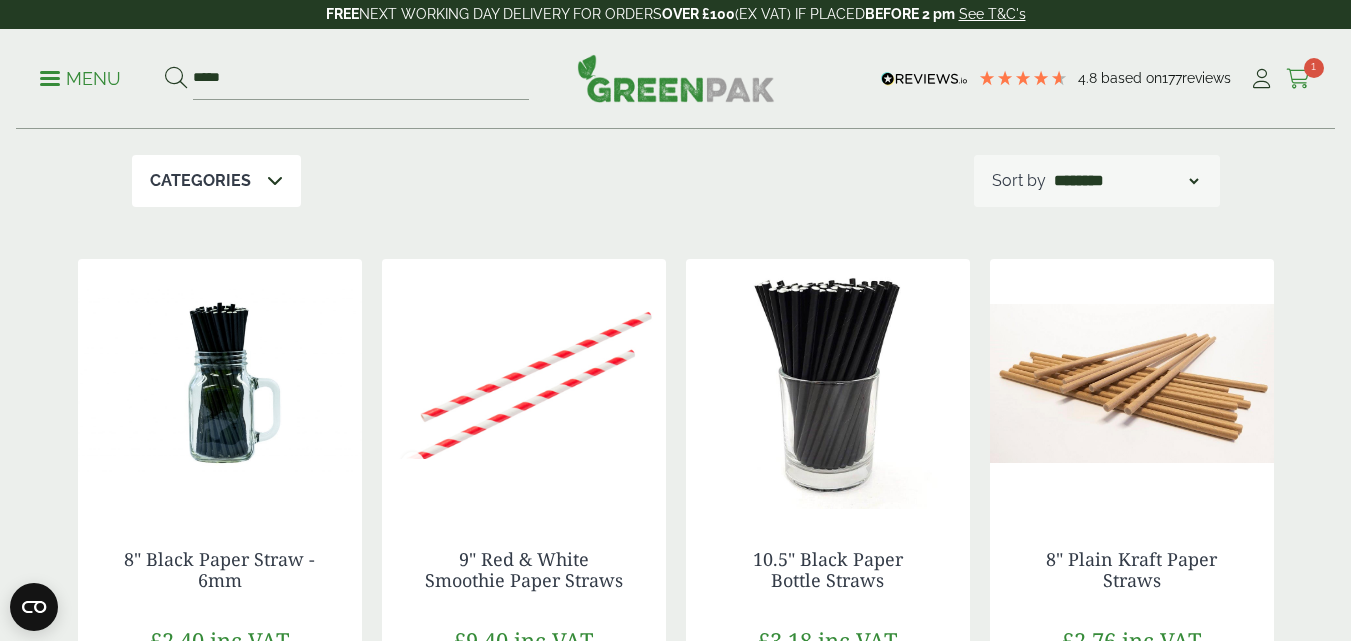 click on "1" at bounding box center (1314, 68) 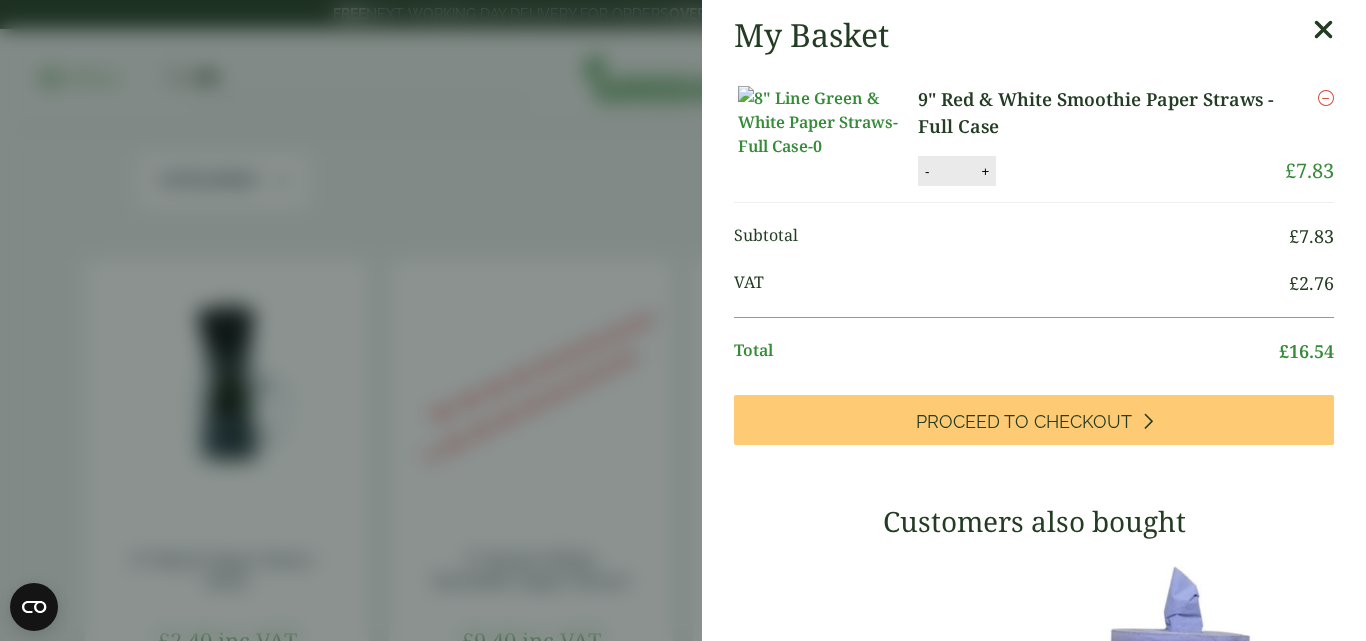 click on "9" Red & White Smoothie Paper Straws - Full Case" at bounding box center [1101, 113] 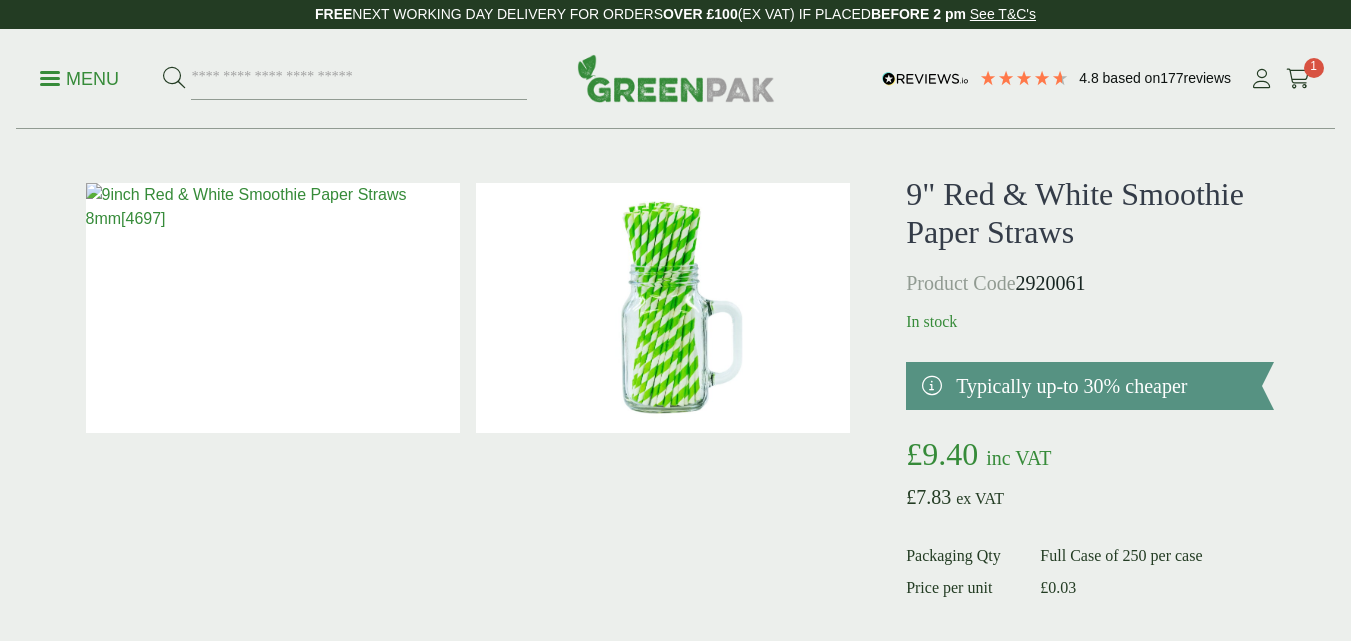 scroll, scrollTop: 96, scrollLeft: 0, axis: vertical 